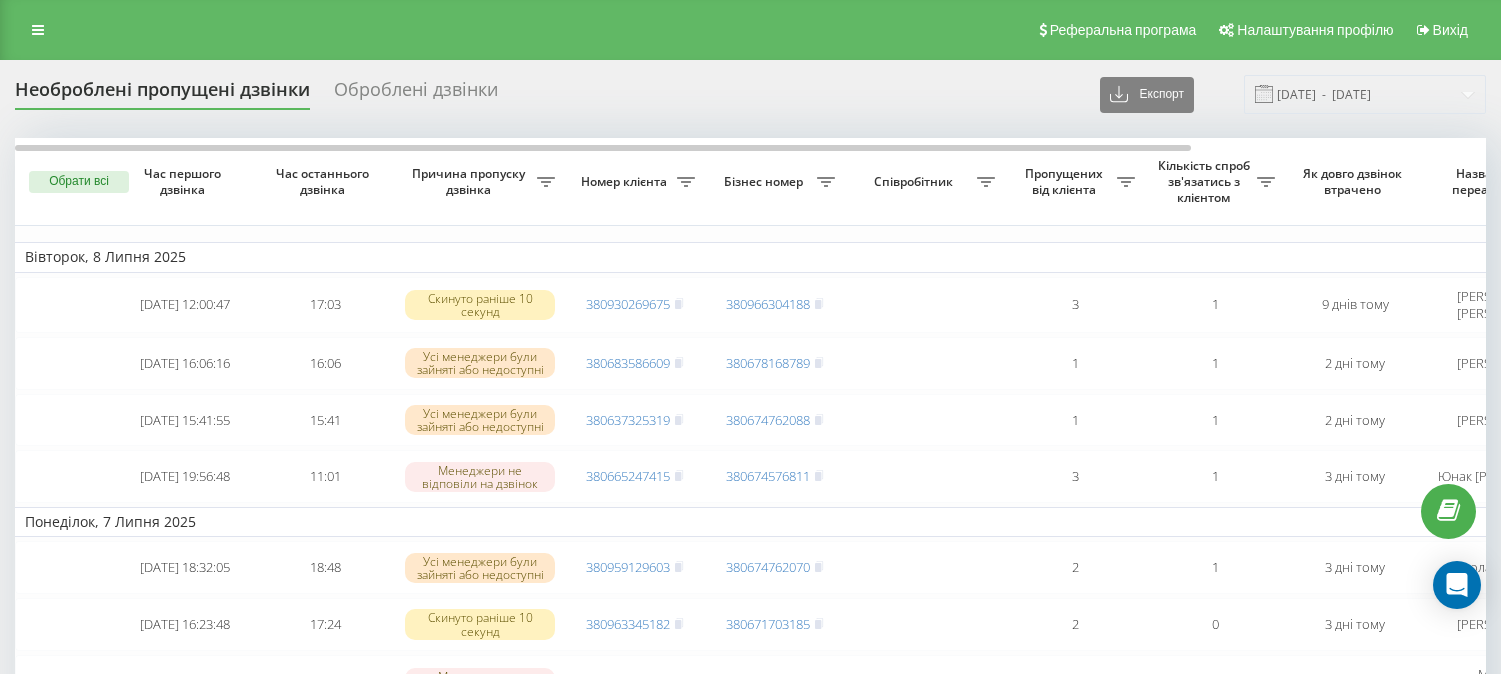 scroll, scrollTop: 0, scrollLeft: 0, axis: both 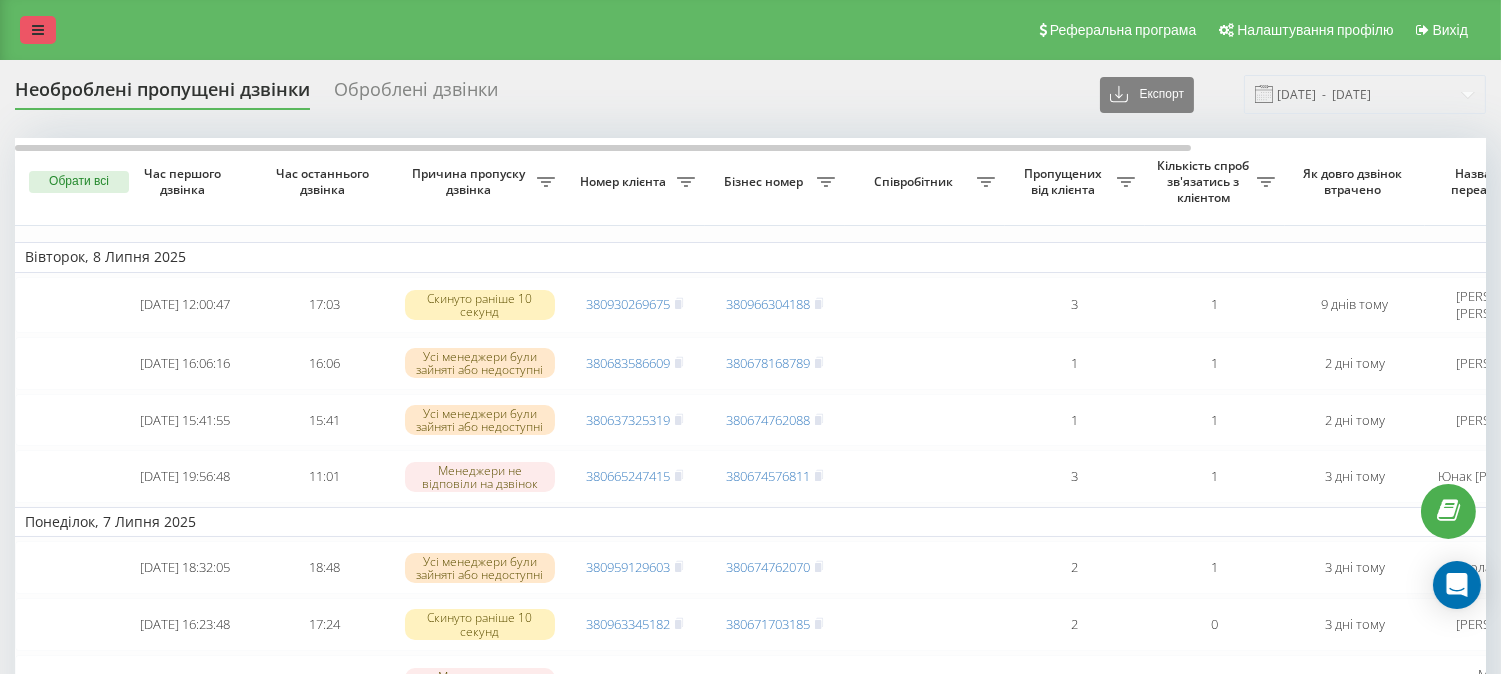 click at bounding box center [38, 30] 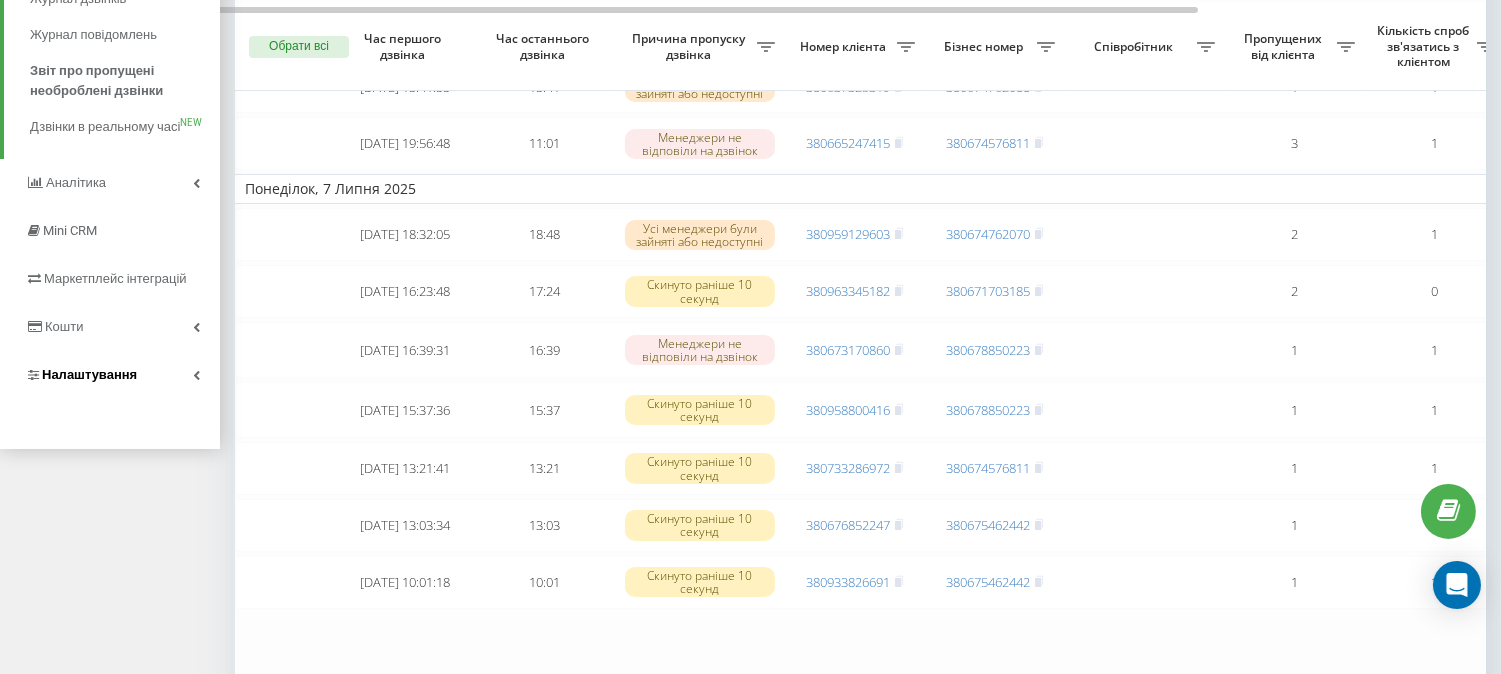 click on "Налаштування" at bounding box center [89, 374] 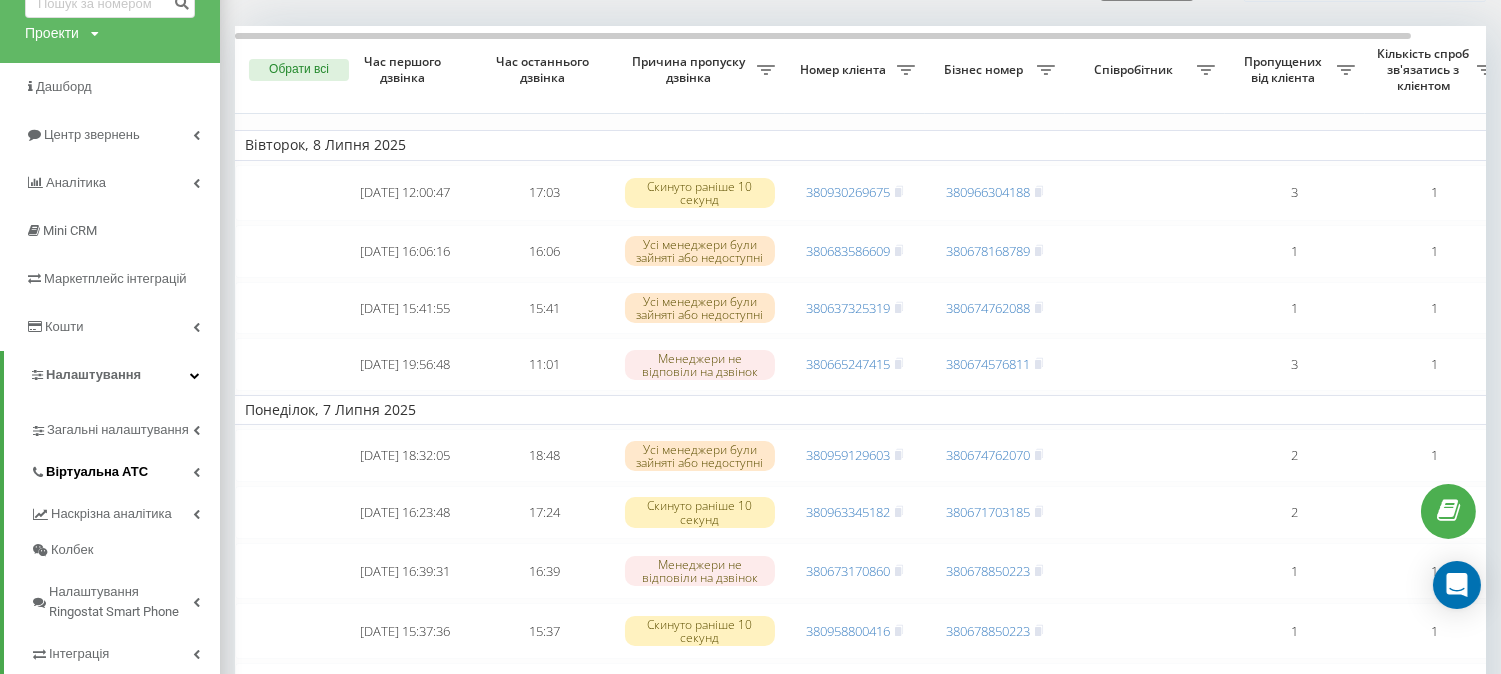 click on "Віртуальна АТС" at bounding box center [97, 472] 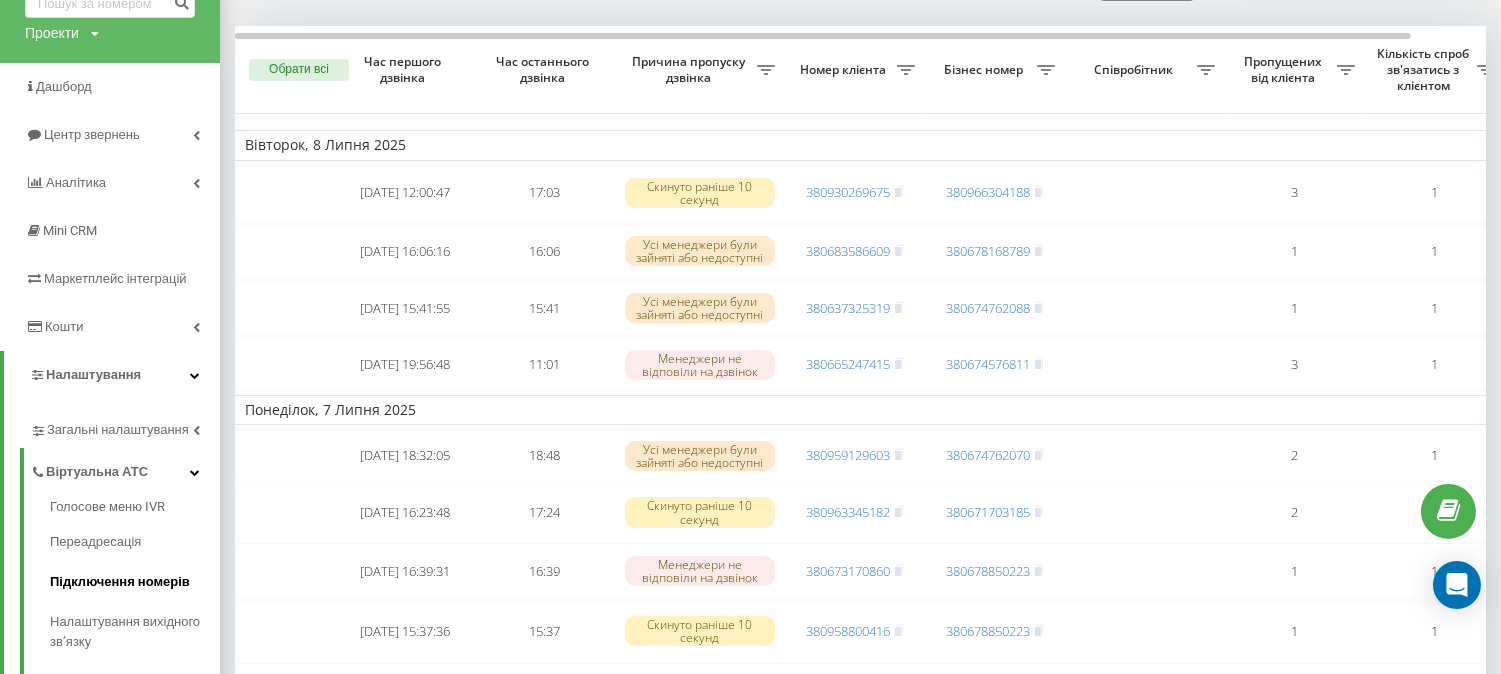 click on "Підключення номерів" at bounding box center [135, 582] 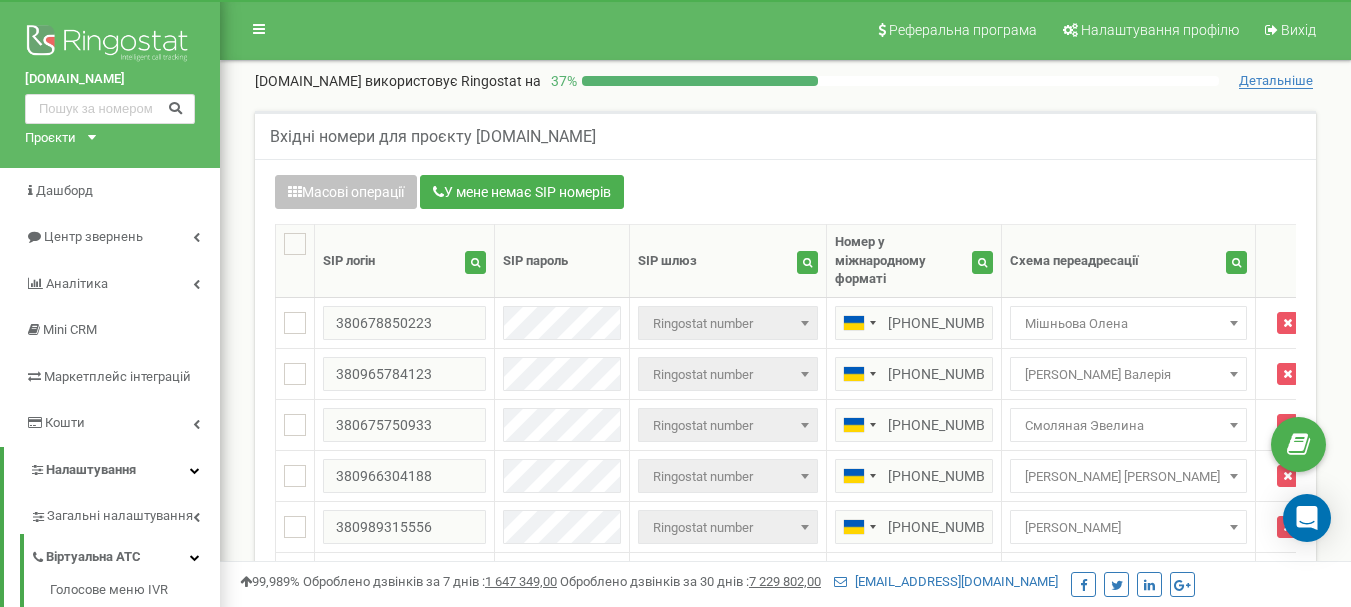 scroll, scrollTop: 400, scrollLeft: 0, axis: vertical 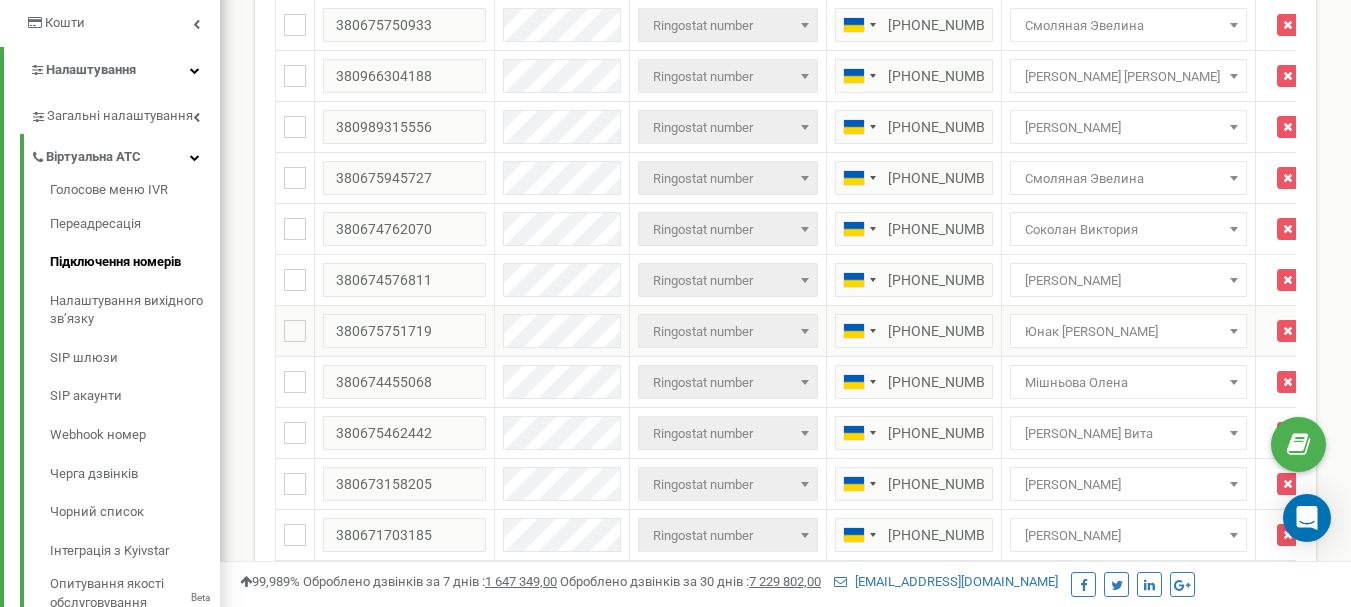 click on "Юнак [PERSON_NAME]" at bounding box center (1128, 332) 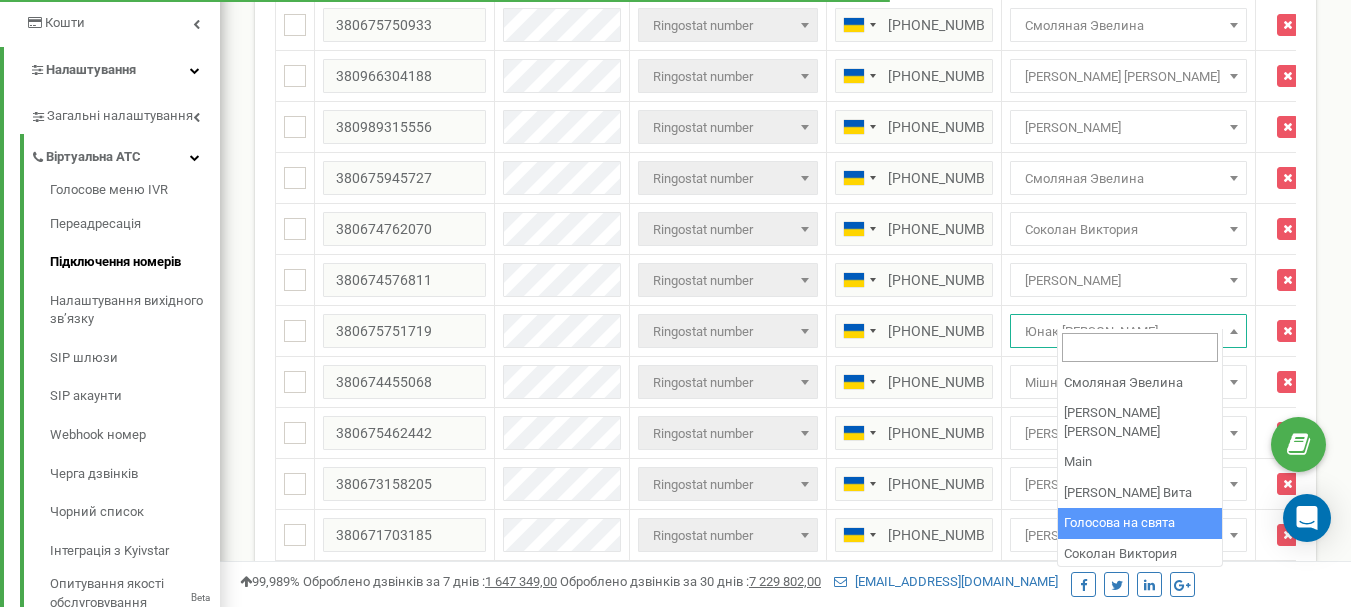 scroll, scrollTop: 380, scrollLeft: 0, axis: vertical 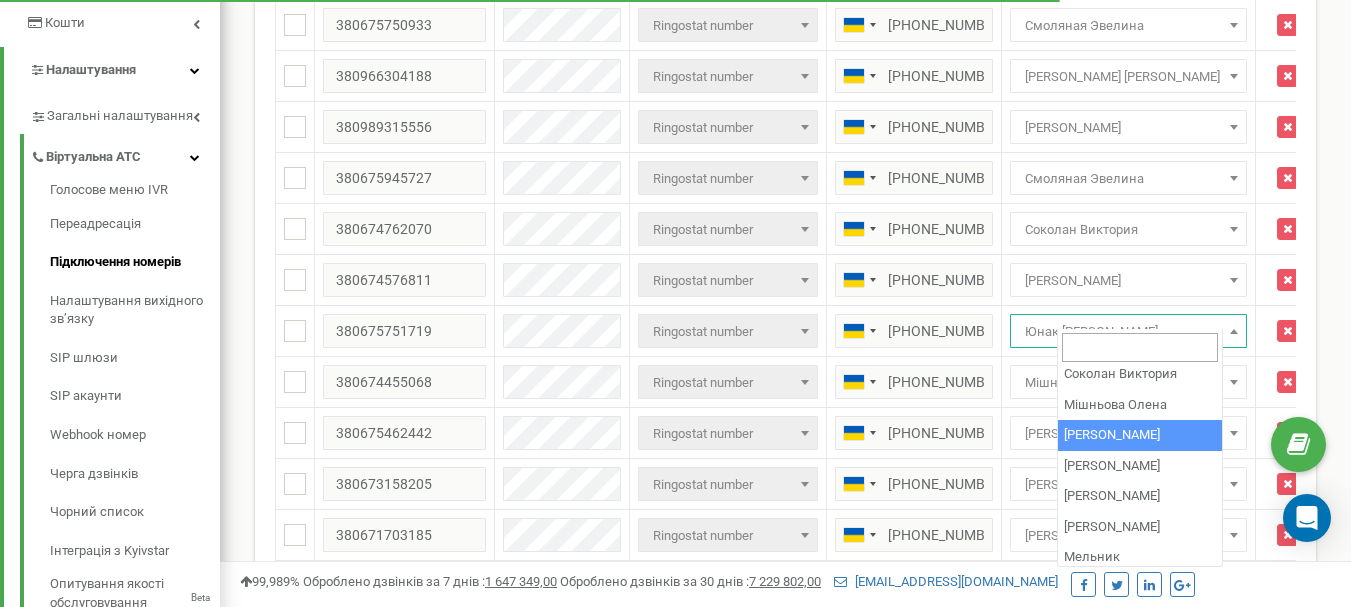 select on "119946" 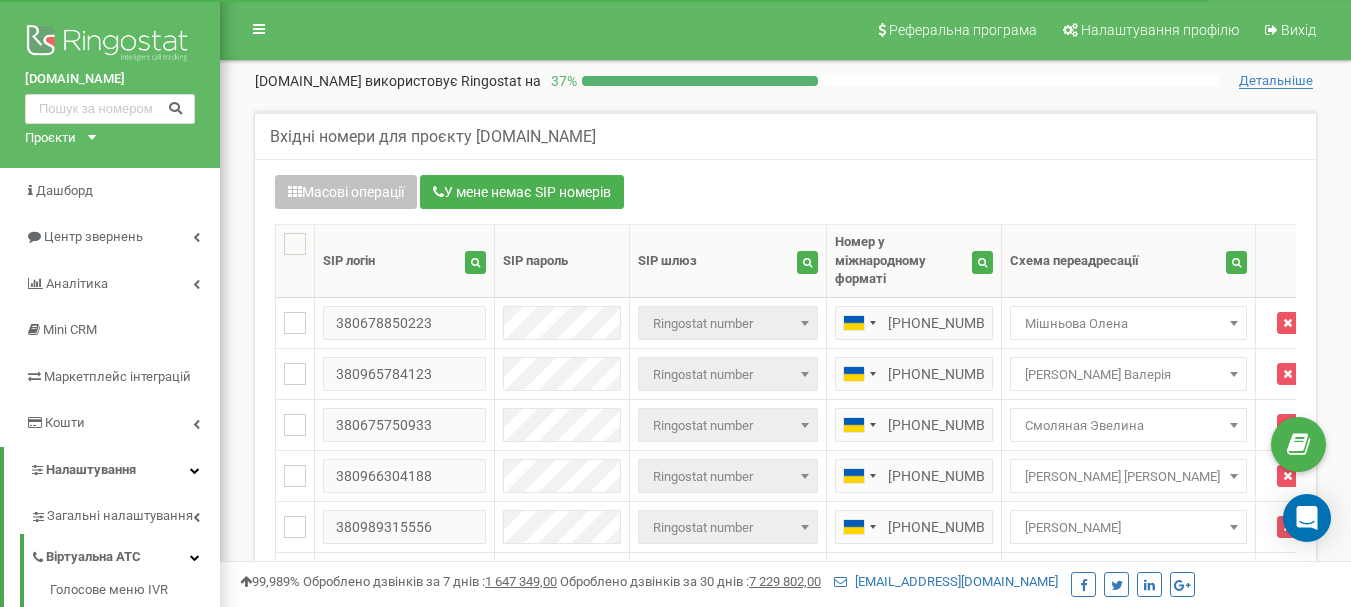 scroll, scrollTop: 400, scrollLeft: 0, axis: vertical 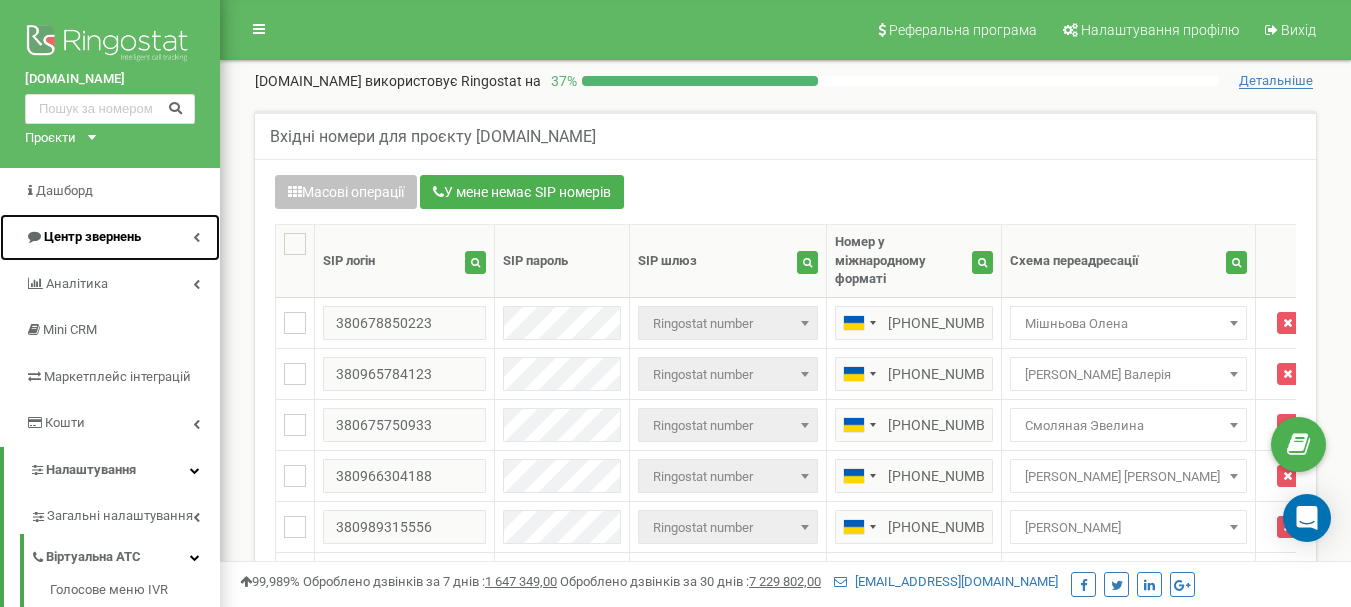click on "Центр звернень" at bounding box center (110, 237) 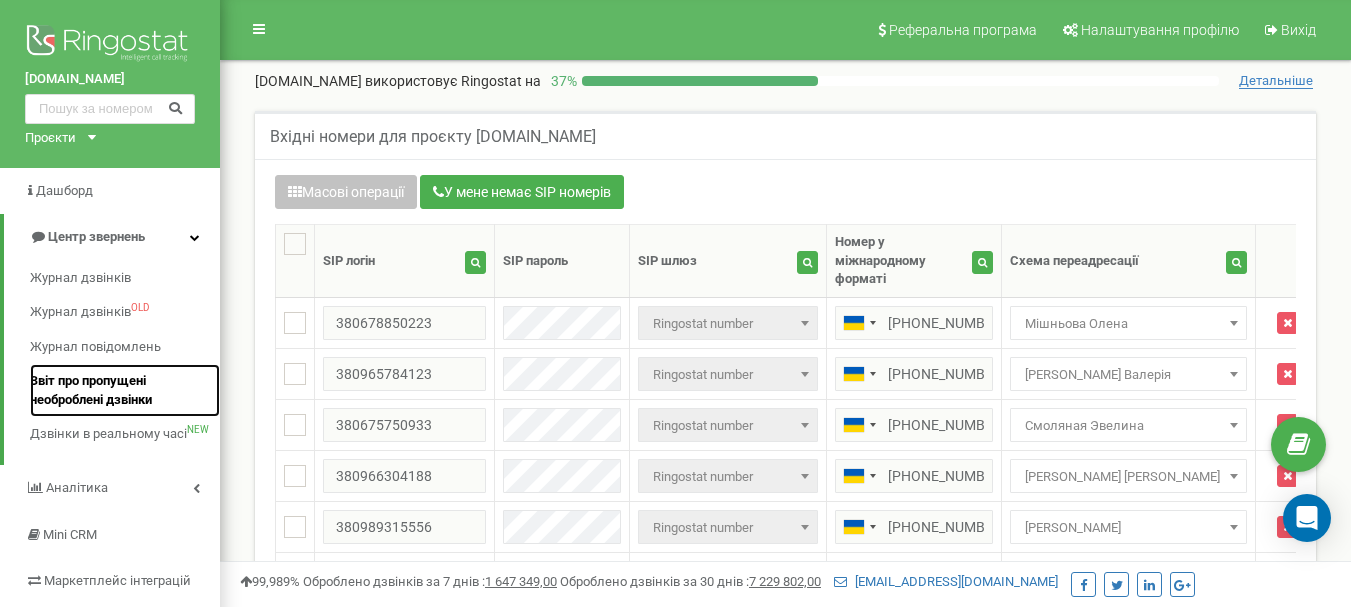 click on "Звіт про пропущені необроблені дзвінки" at bounding box center [120, 390] 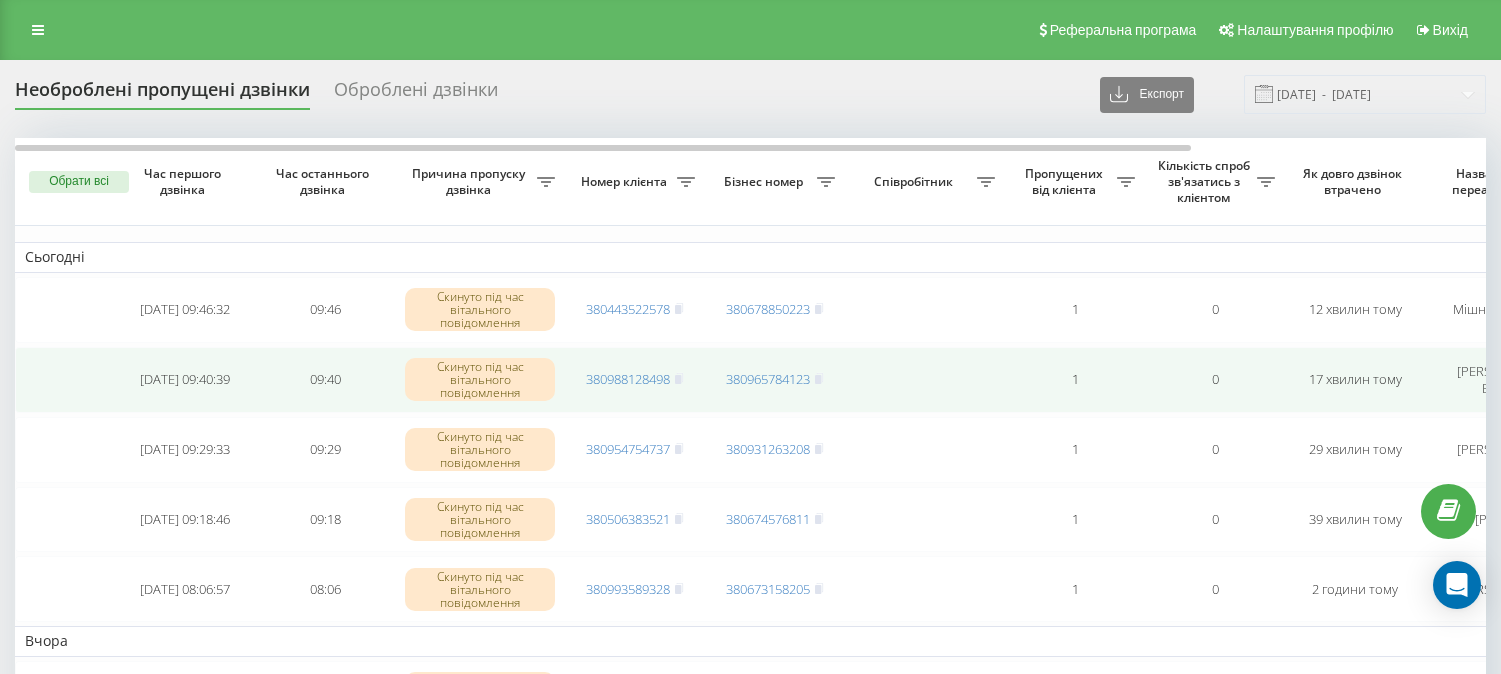 scroll, scrollTop: 0, scrollLeft: 0, axis: both 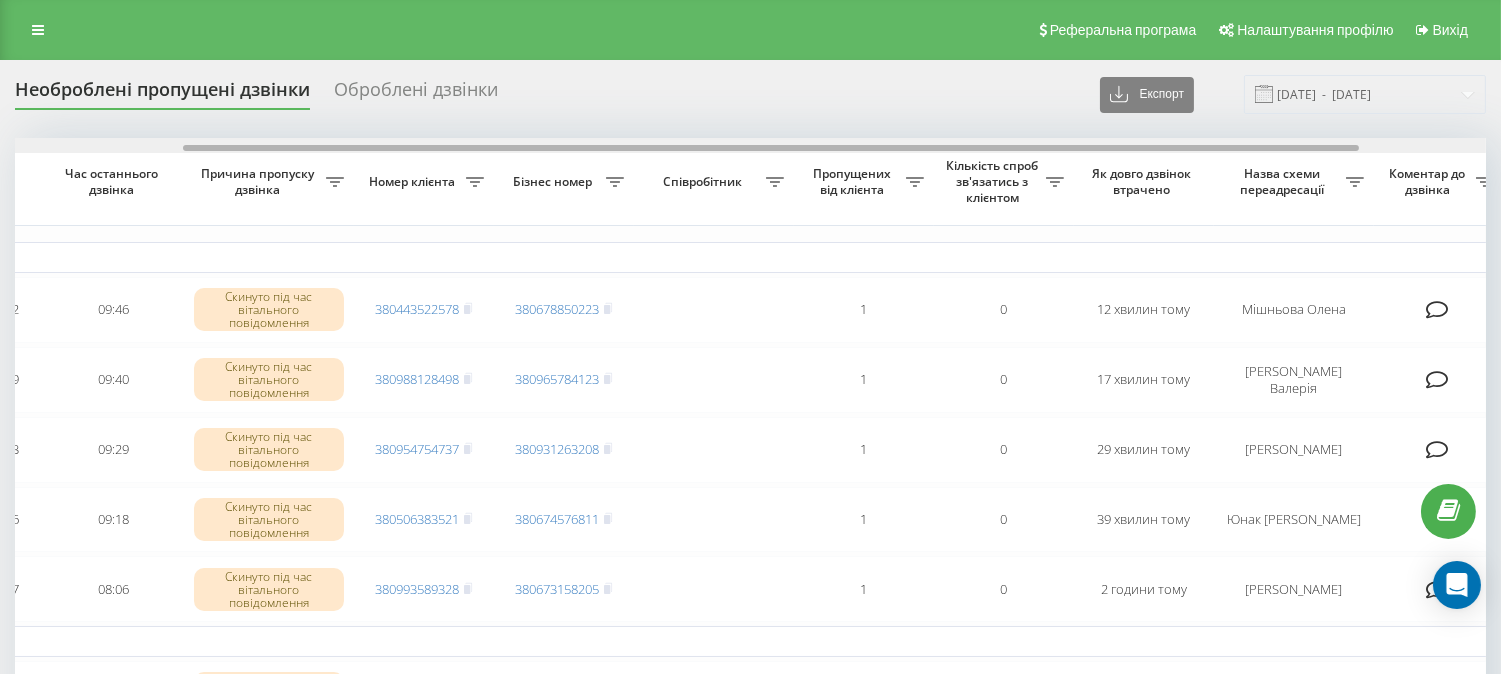 drag, startPoint x: 404, startPoint y: 146, endPoint x: 573, endPoint y: 148, distance: 169.01184 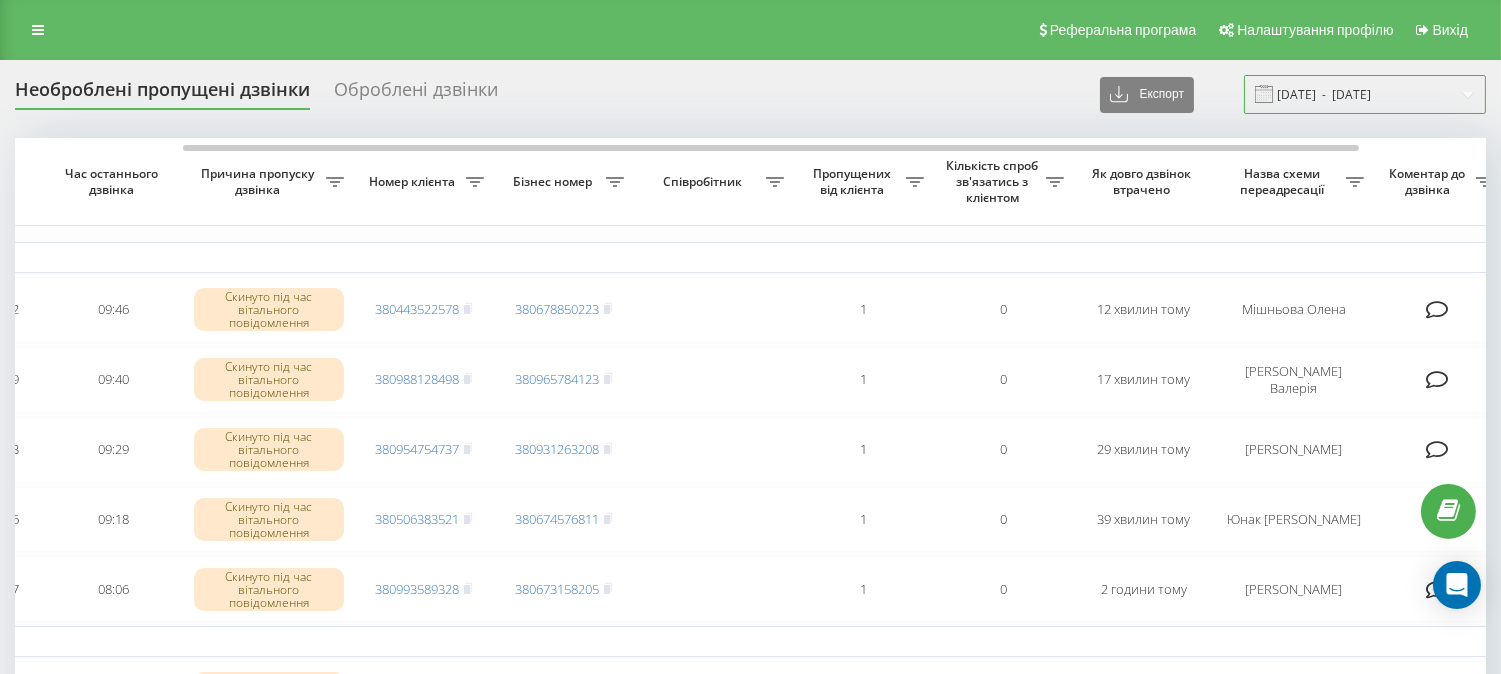click on "10.06.2025  -  10.07.2025" at bounding box center [1365, 94] 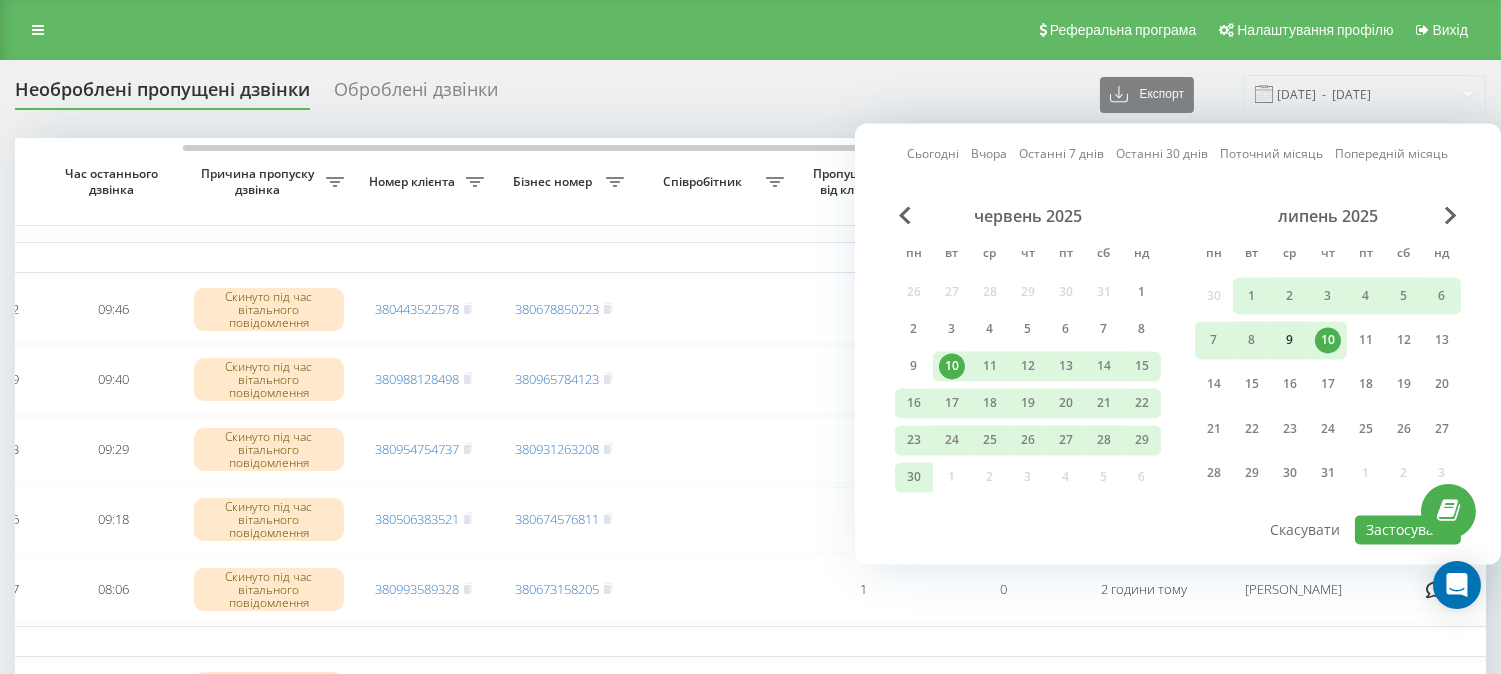 click on "9" at bounding box center (1290, 341) 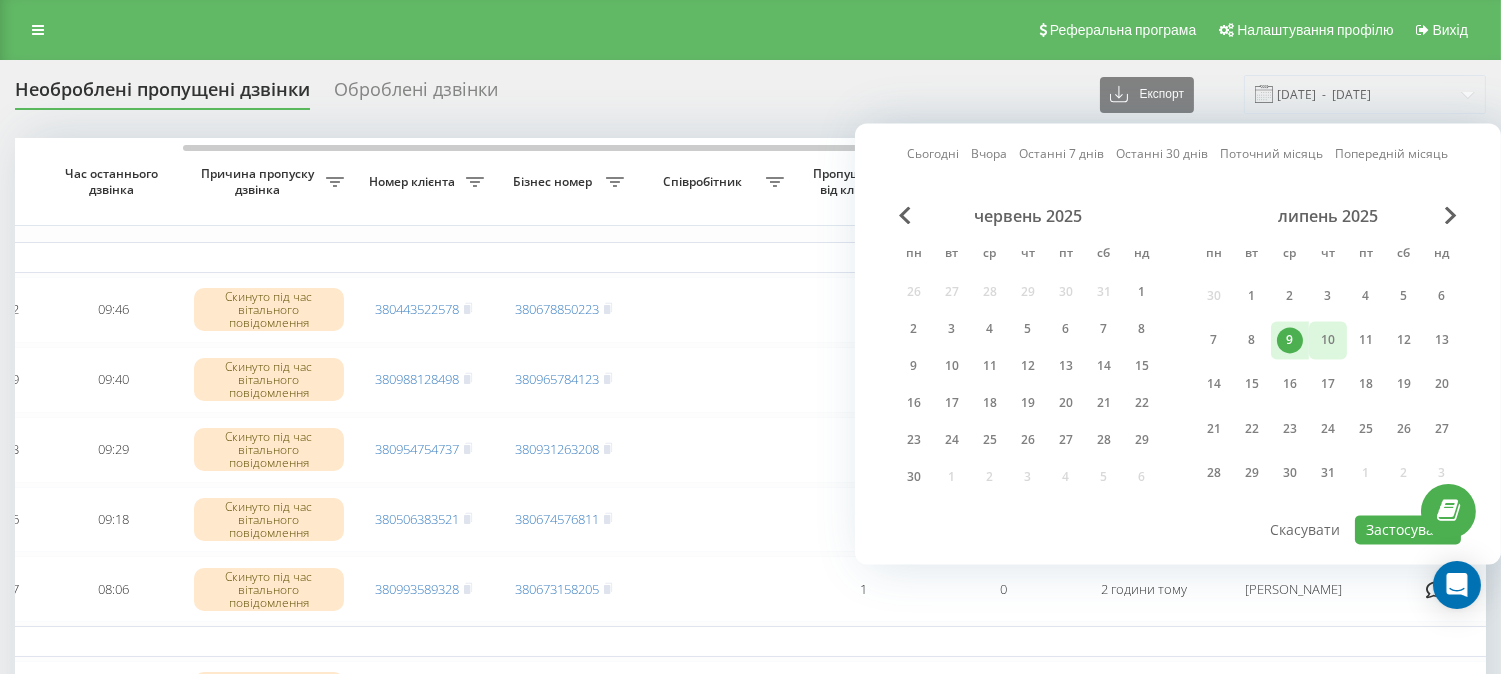 click on "10" at bounding box center [1328, 341] 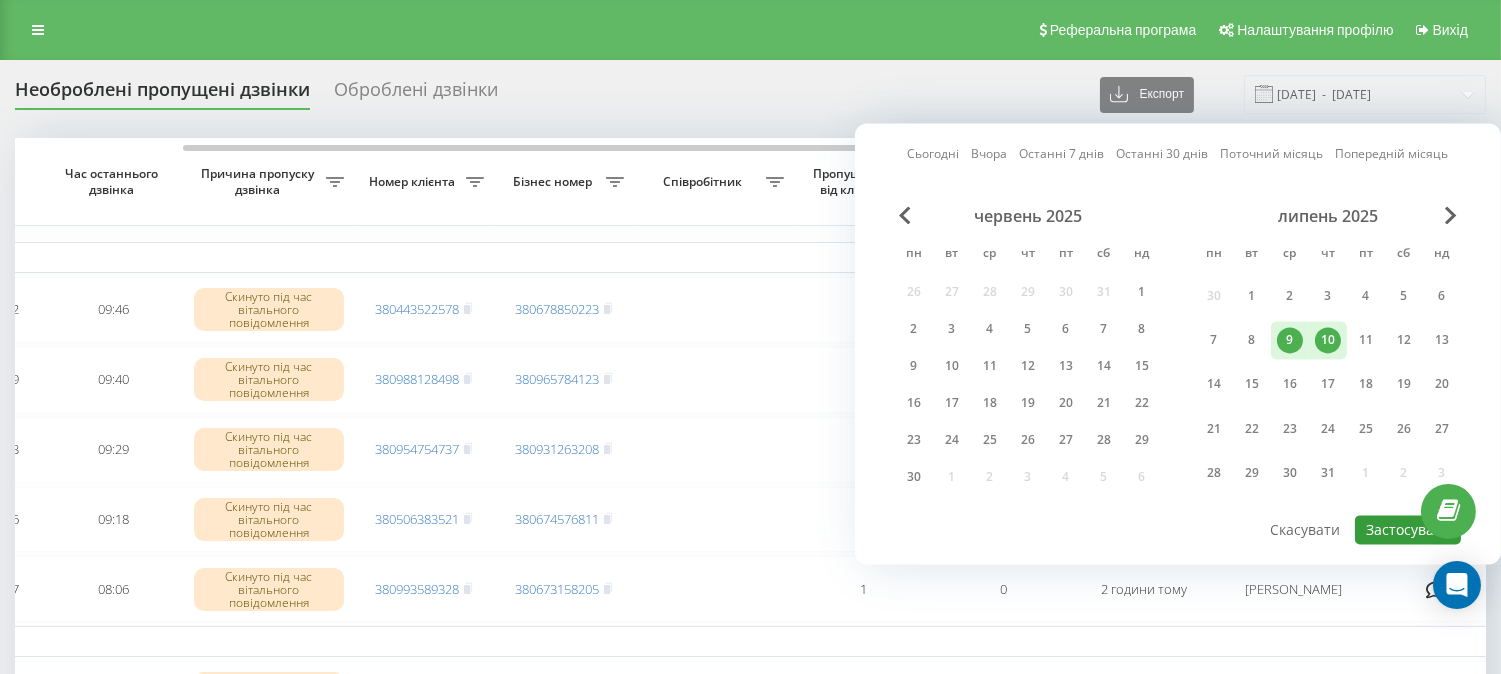 click on "Застосувати" at bounding box center (1408, 529) 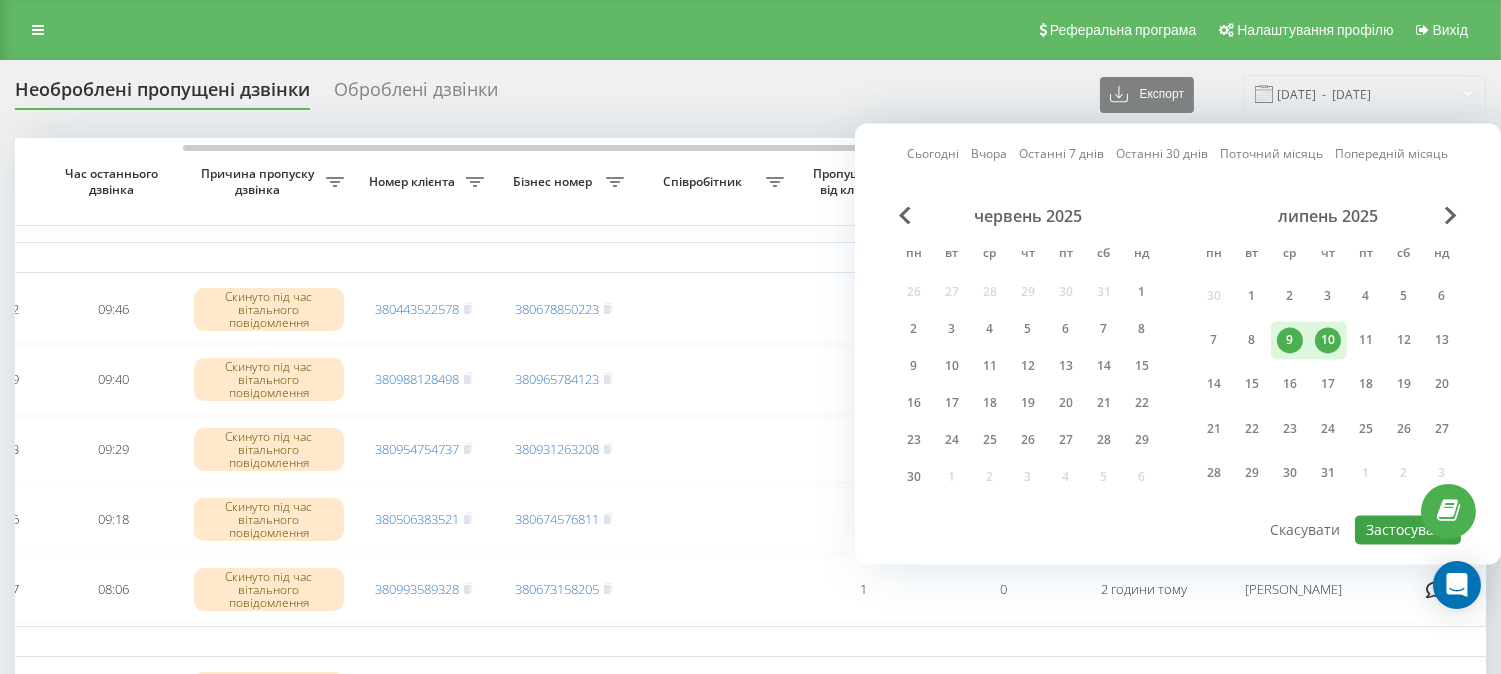 type on "09.07.2025  -  10.07.2025" 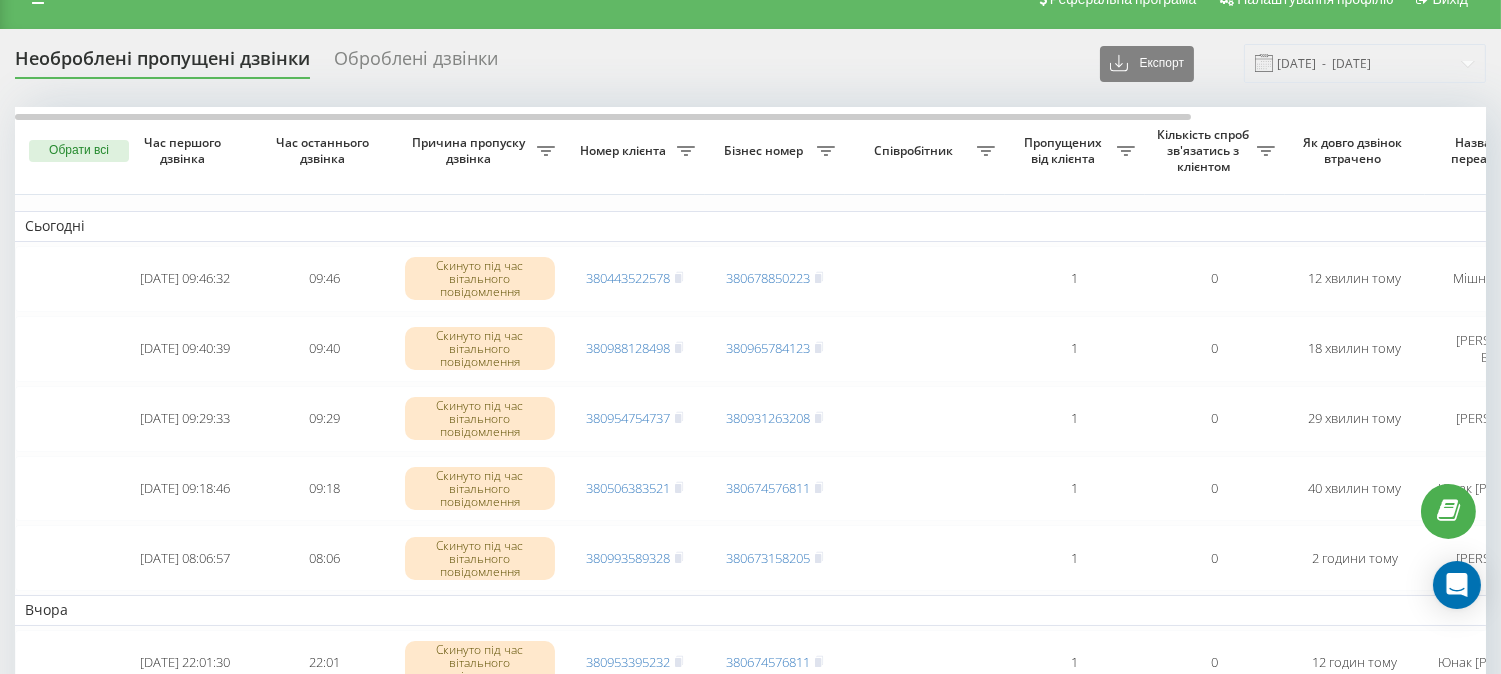scroll, scrollTop: 0, scrollLeft: 0, axis: both 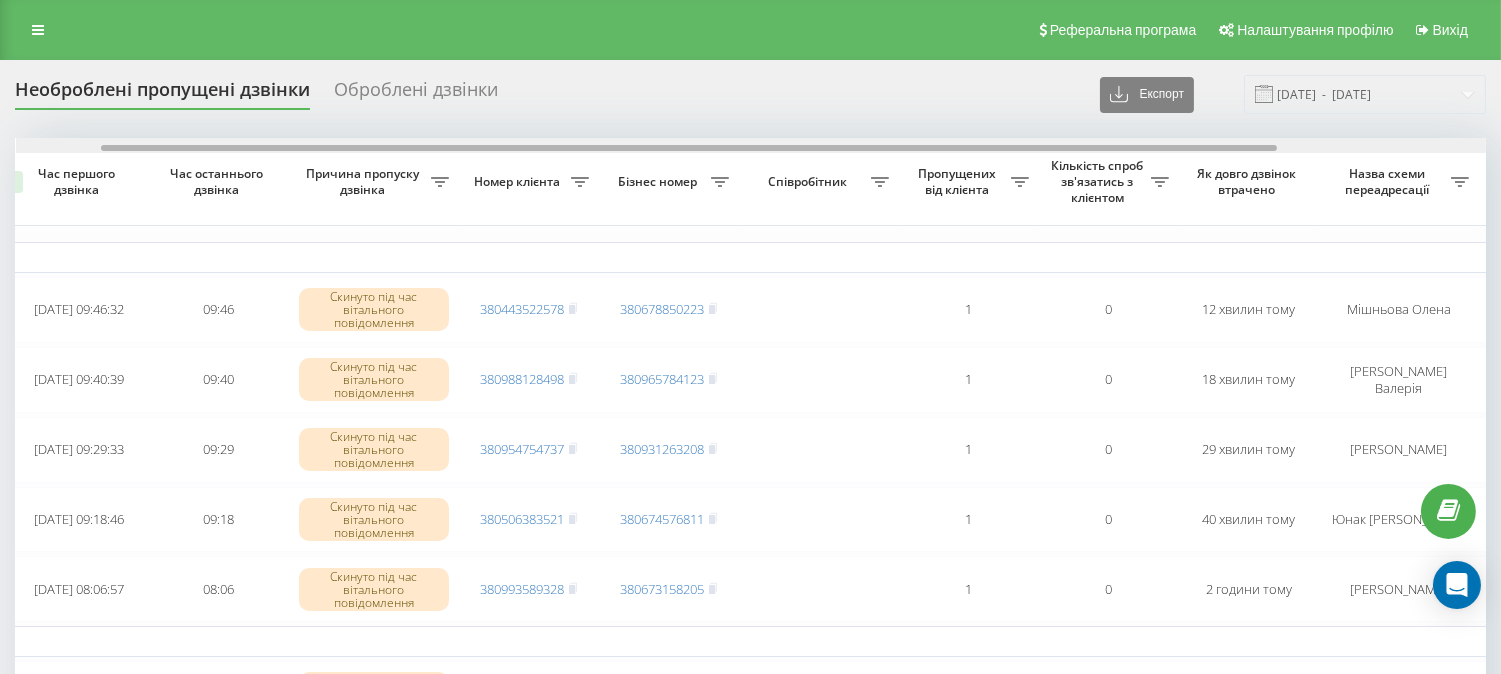 drag, startPoint x: 562, startPoint y: 145, endPoint x: 647, endPoint y: 146, distance: 85.00588 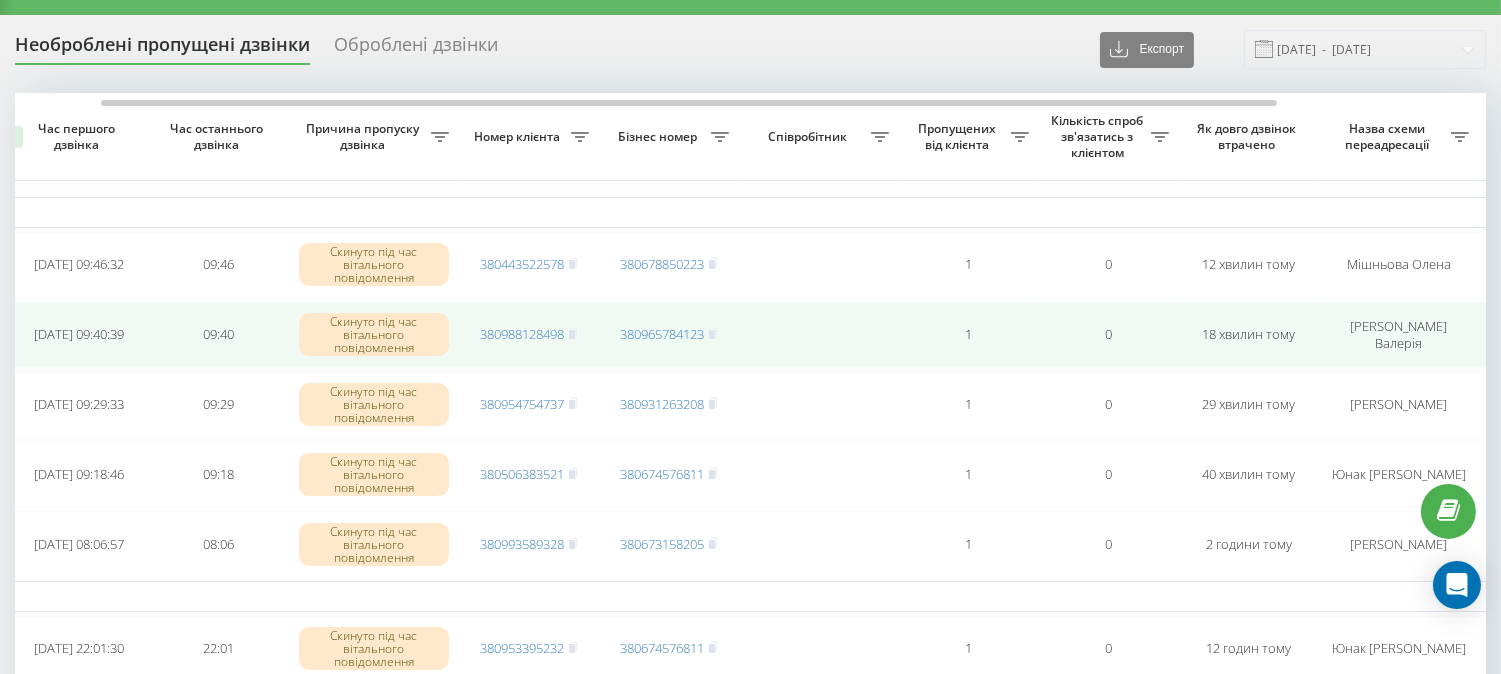 scroll, scrollTop: 0, scrollLeft: 0, axis: both 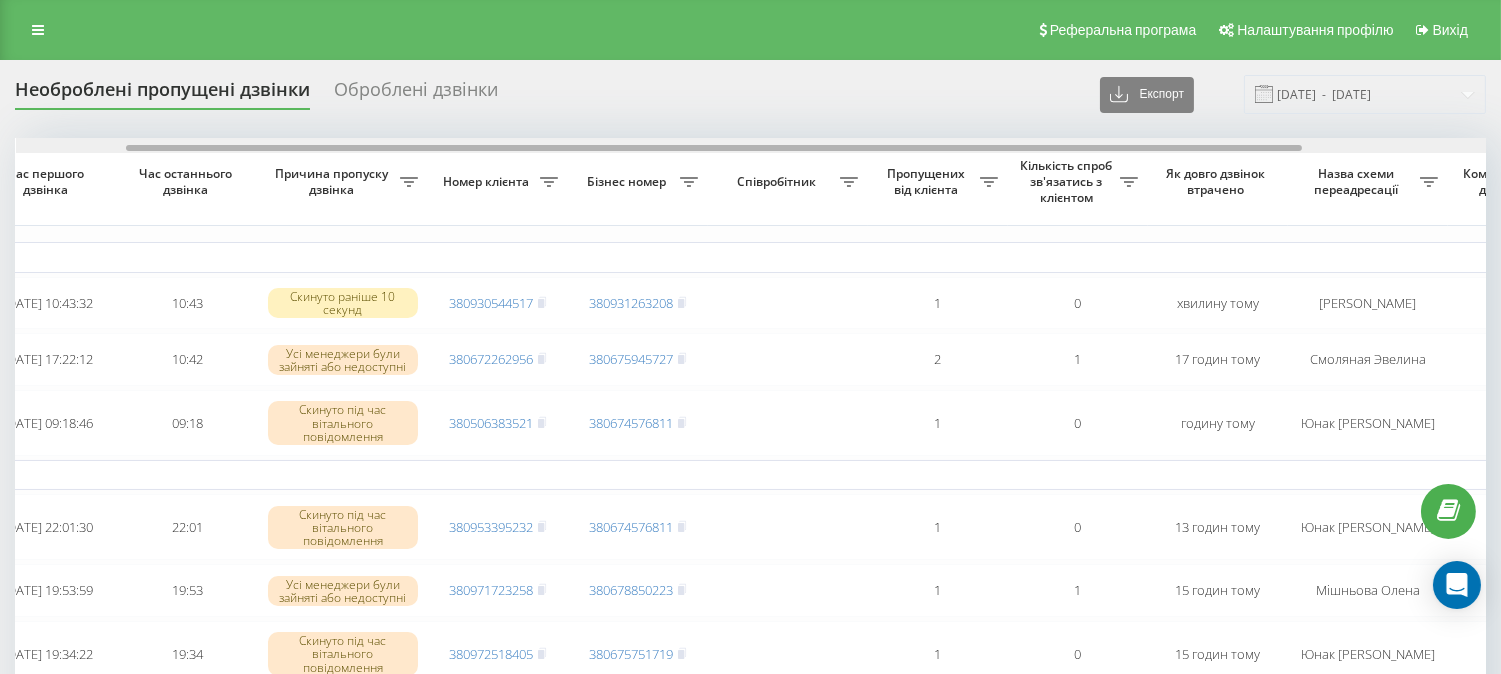 drag, startPoint x: 436, startPoint y: 148, endPoint x: 546, endPoint y: 152, distance: 110.0727 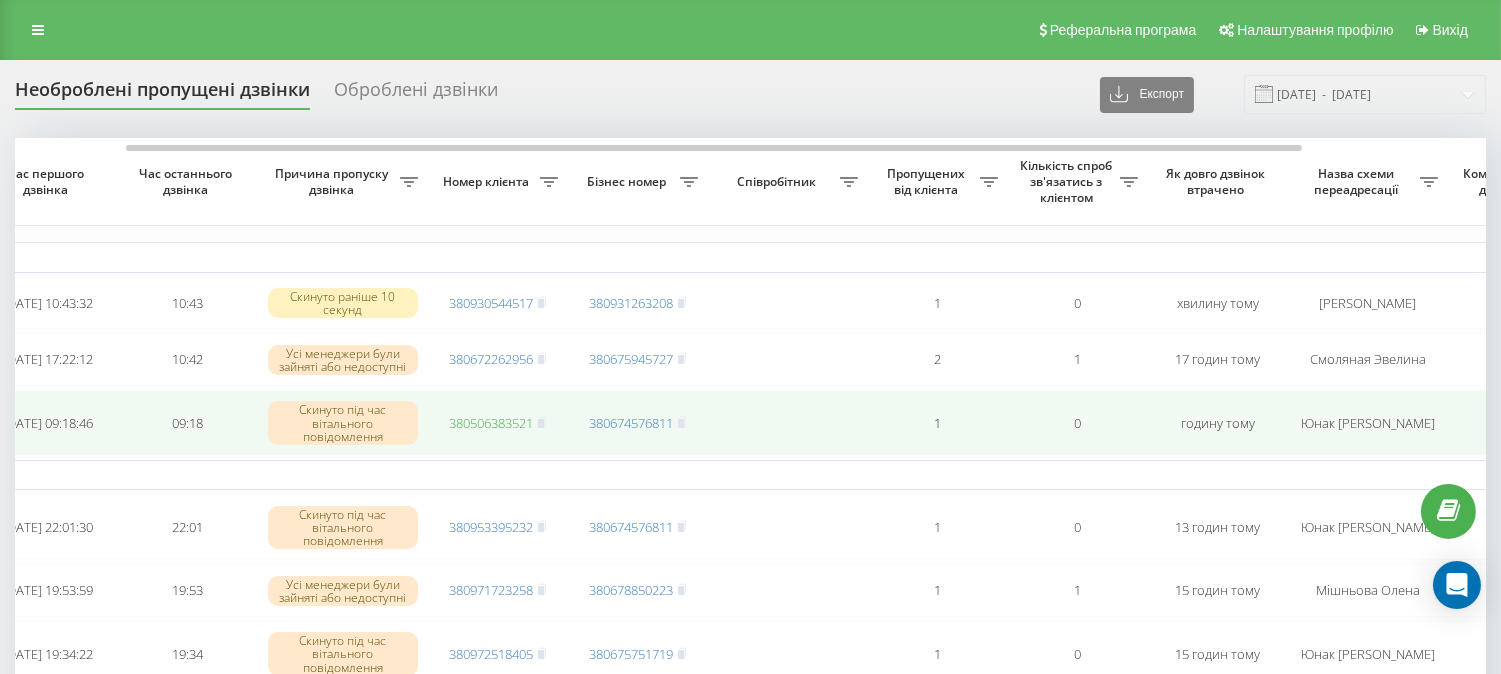 click on "380506383521" at bounding box center (491, 423) 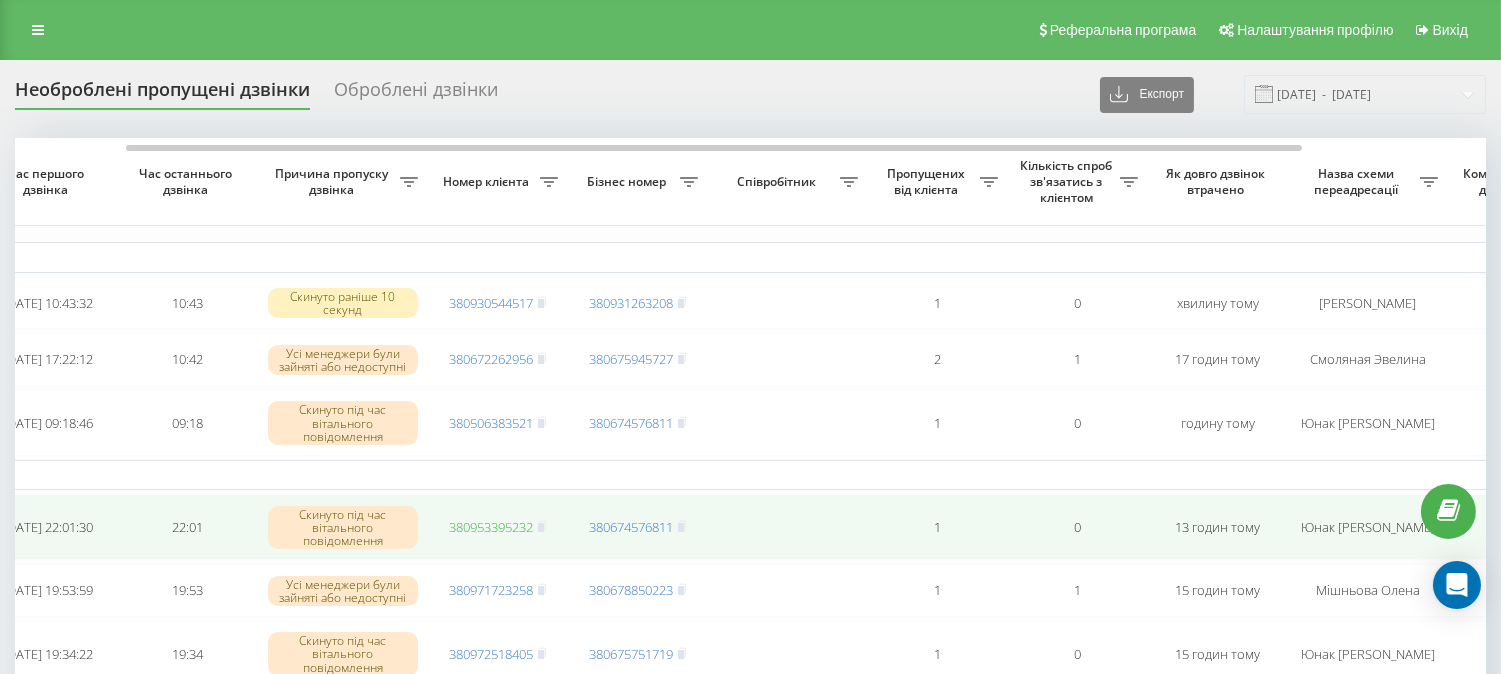click on "380953395232" at bounding box center [491, 527] 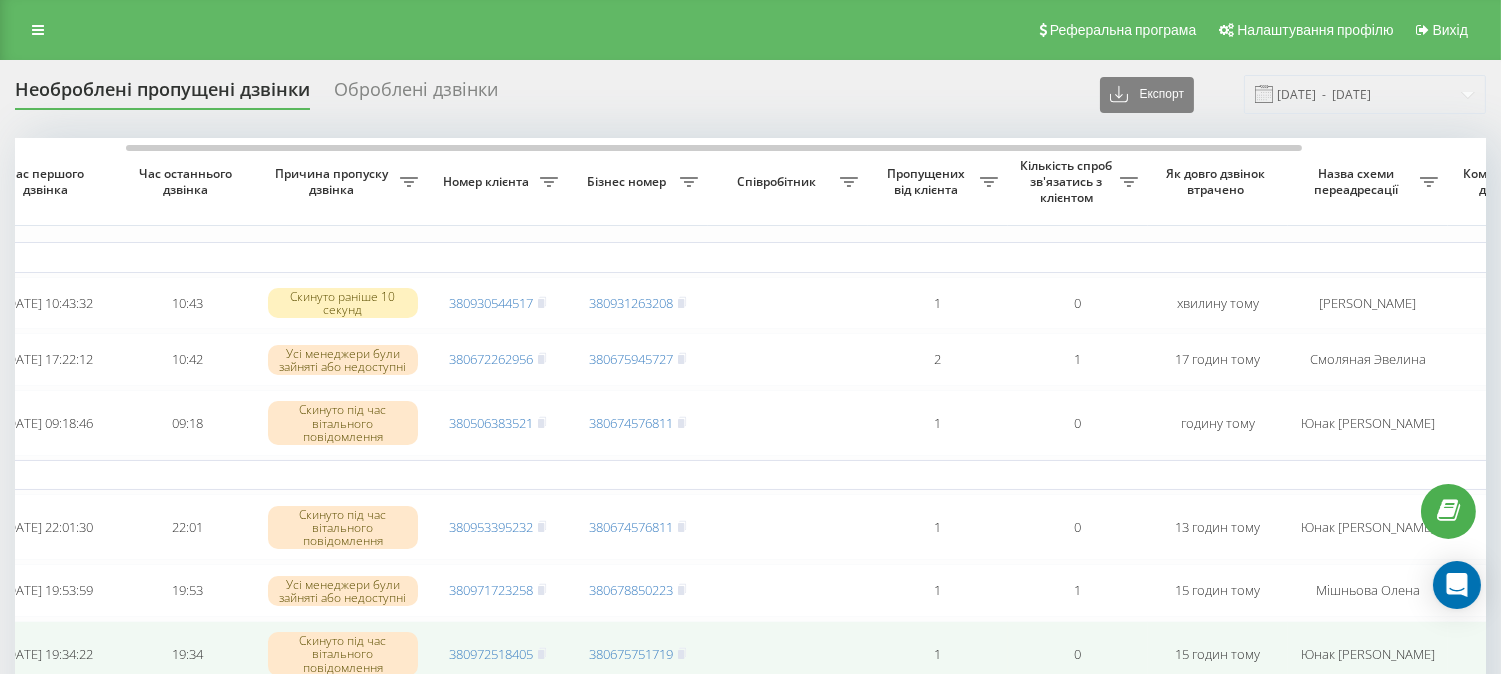 click on "380972518405" at bounding box center (491, 654) 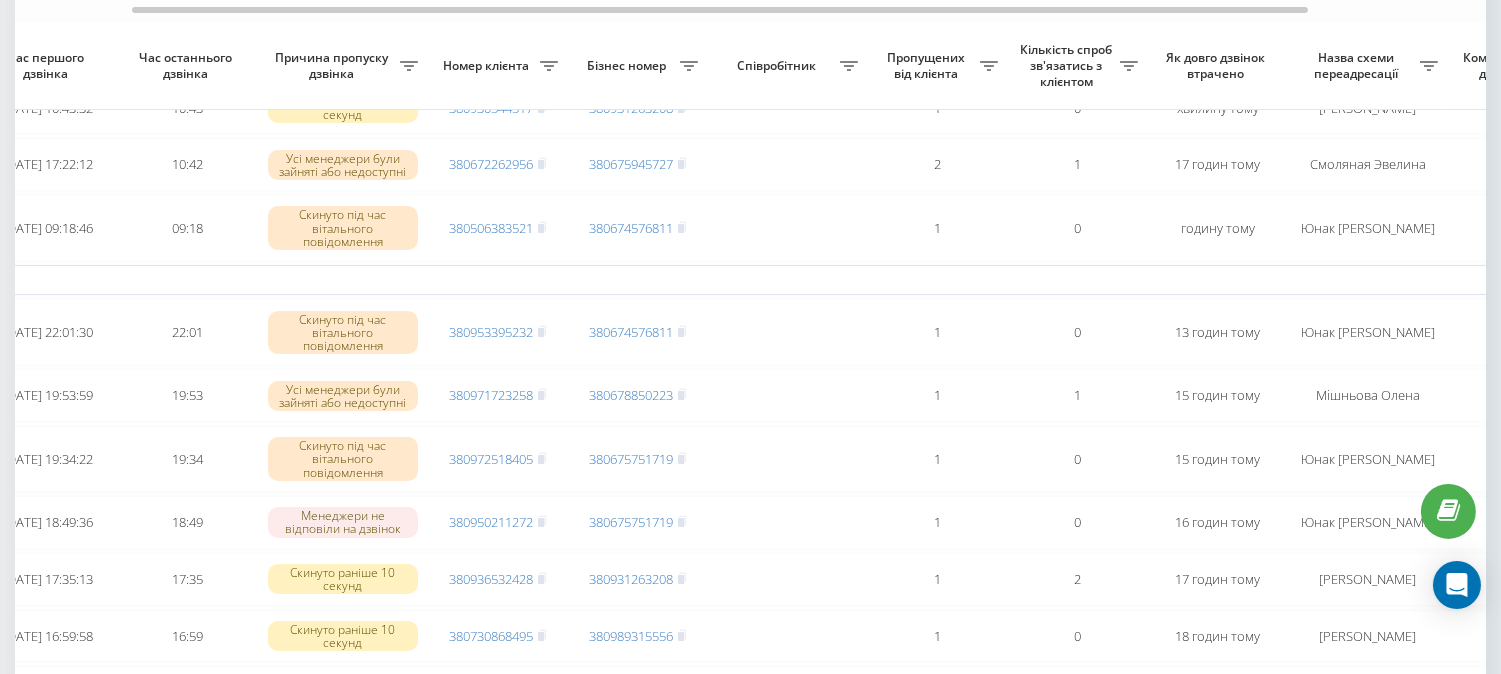 scroll, scrollTop: 222, scrollLeft: 0, axis: vertical 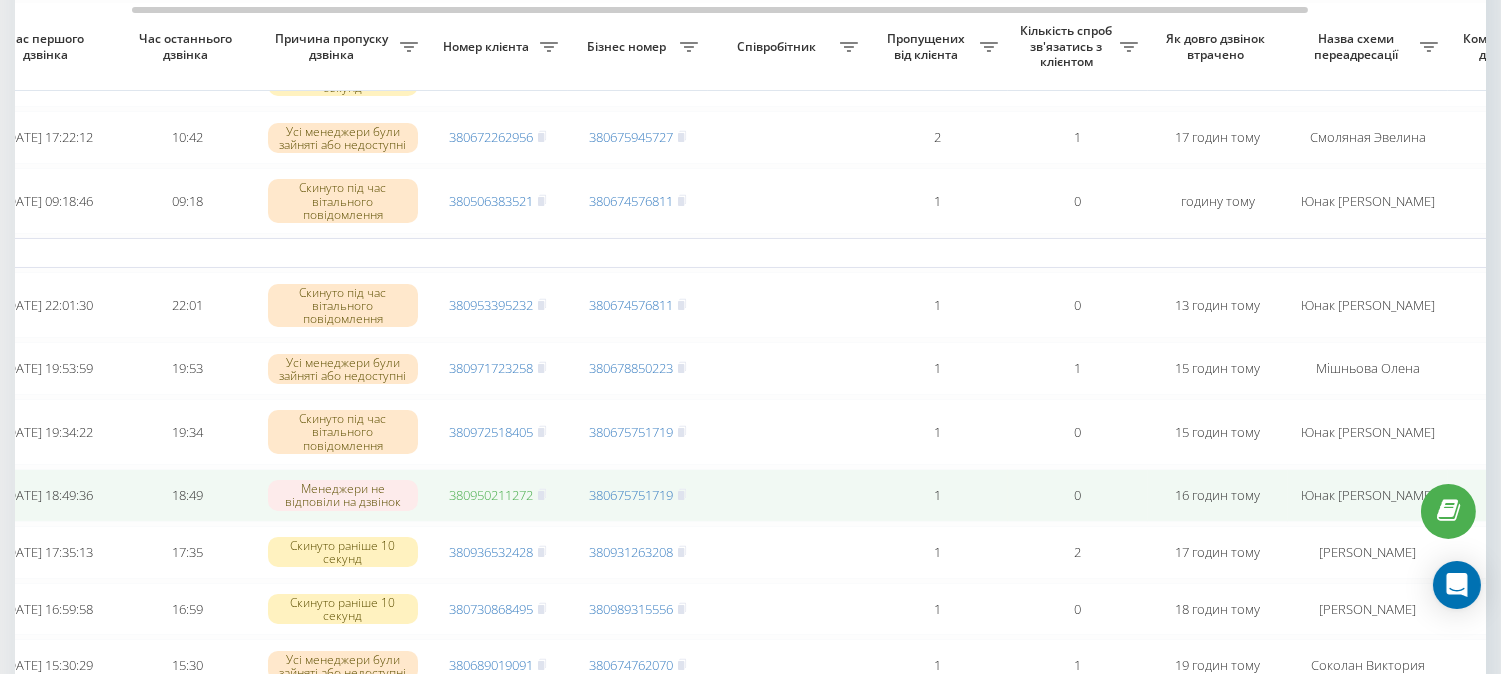 click on "380950211272" at bounding box center (491, 495) 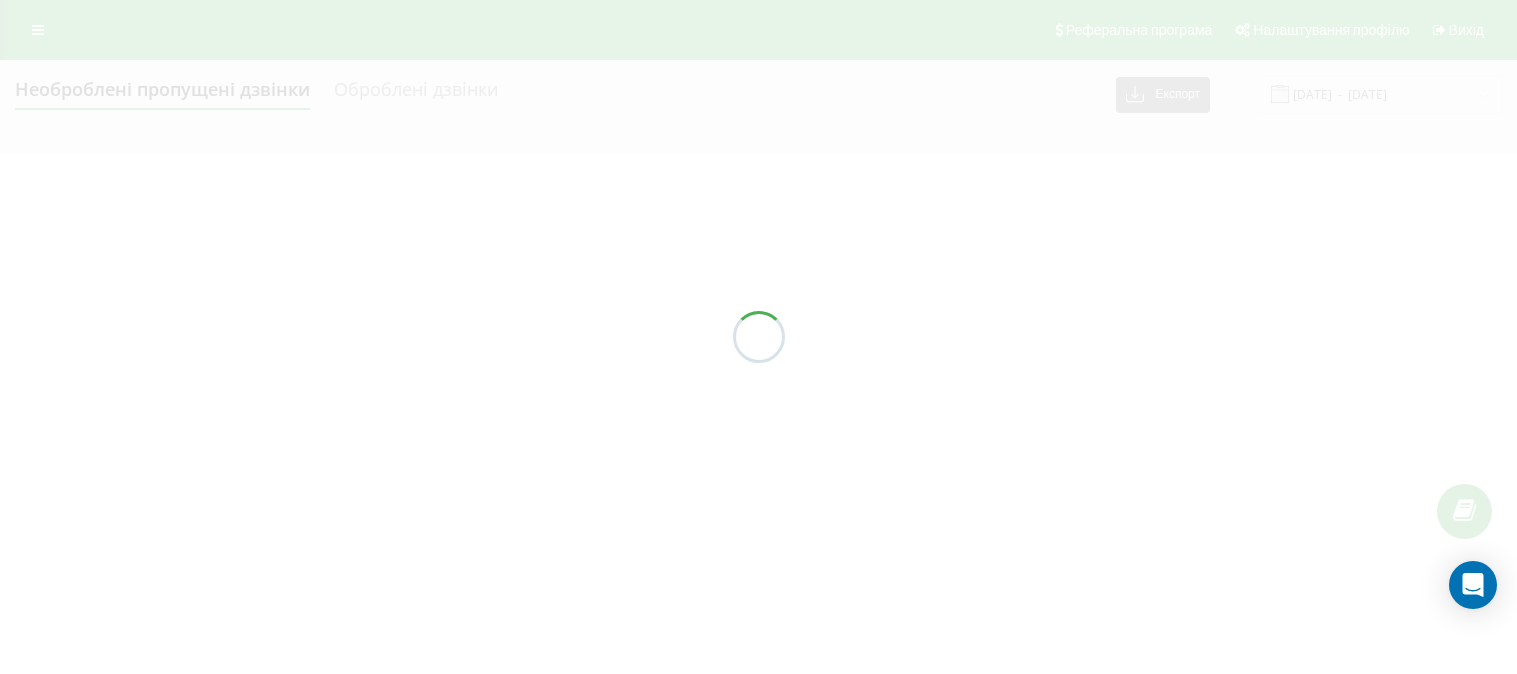 scroll, scrollTop: 0, scrollLeft: 0, axis: both 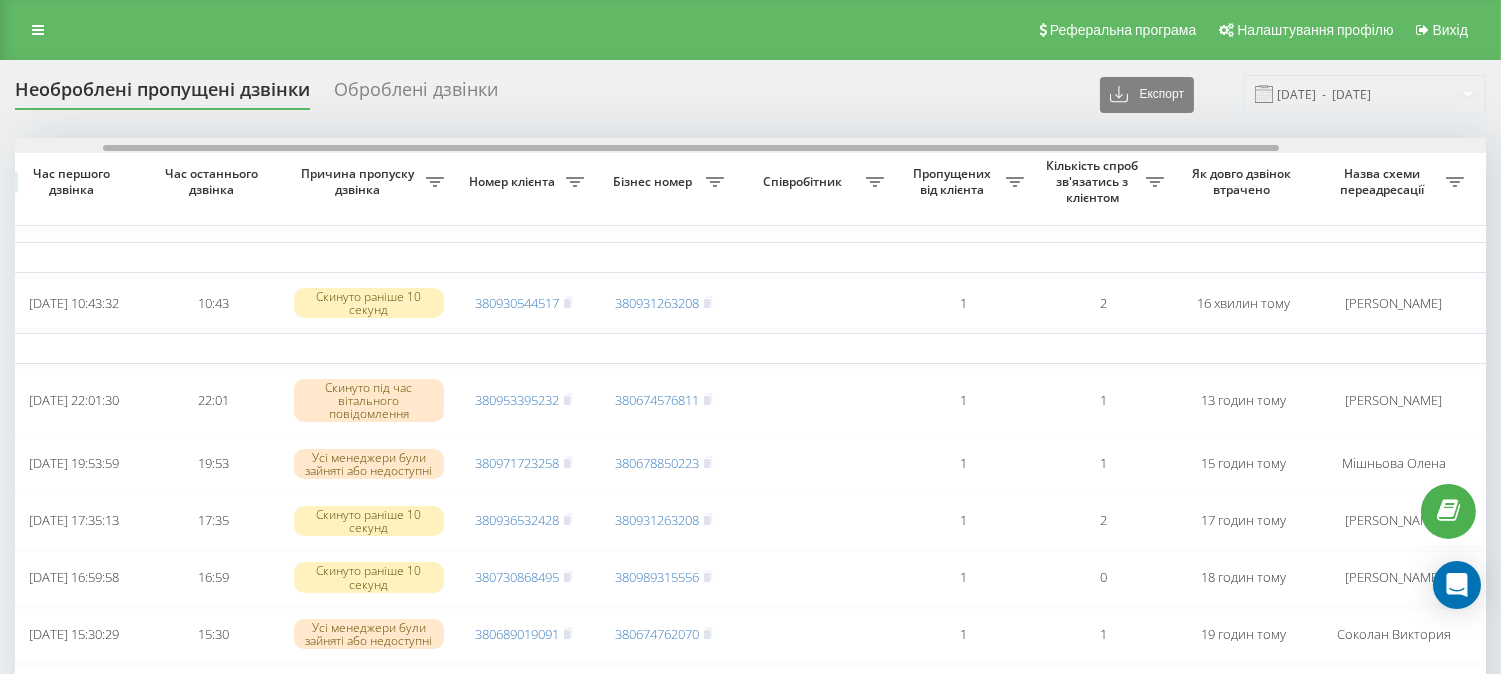 drag, startPoint x: 392, startPoint y: 146, endPoint x: 481, endPoint y: 165, distance: 91.00549 